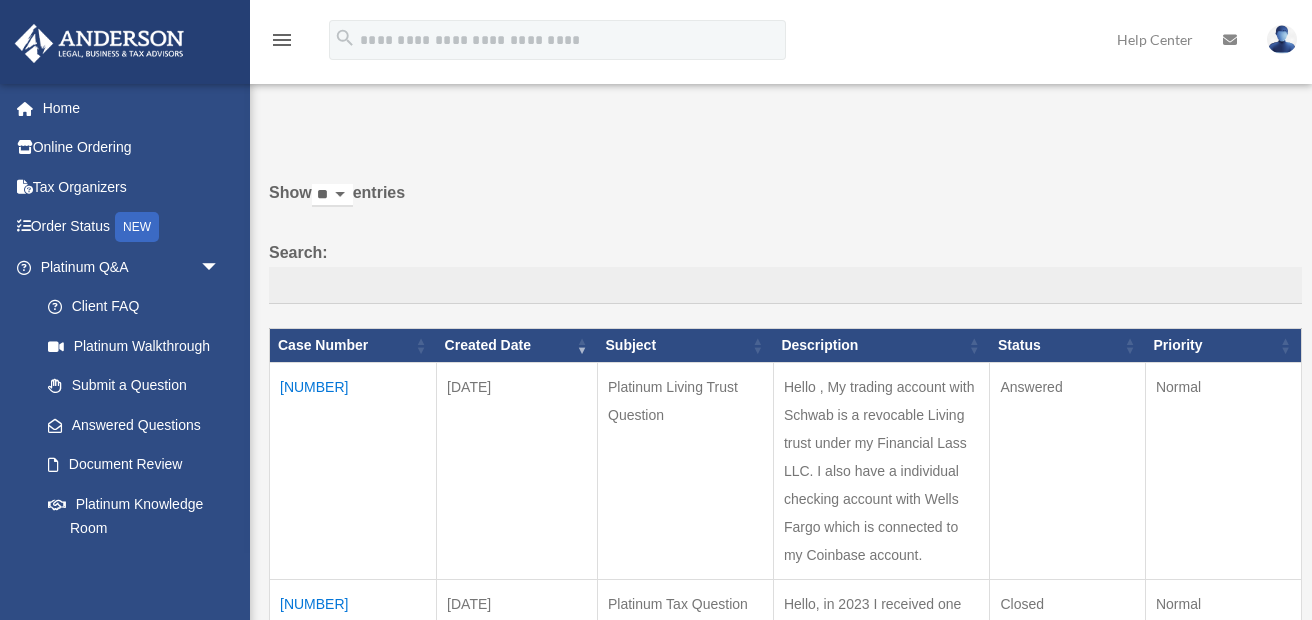 scroll, scrollTop: 0, scrollLeft: 0, axis: both 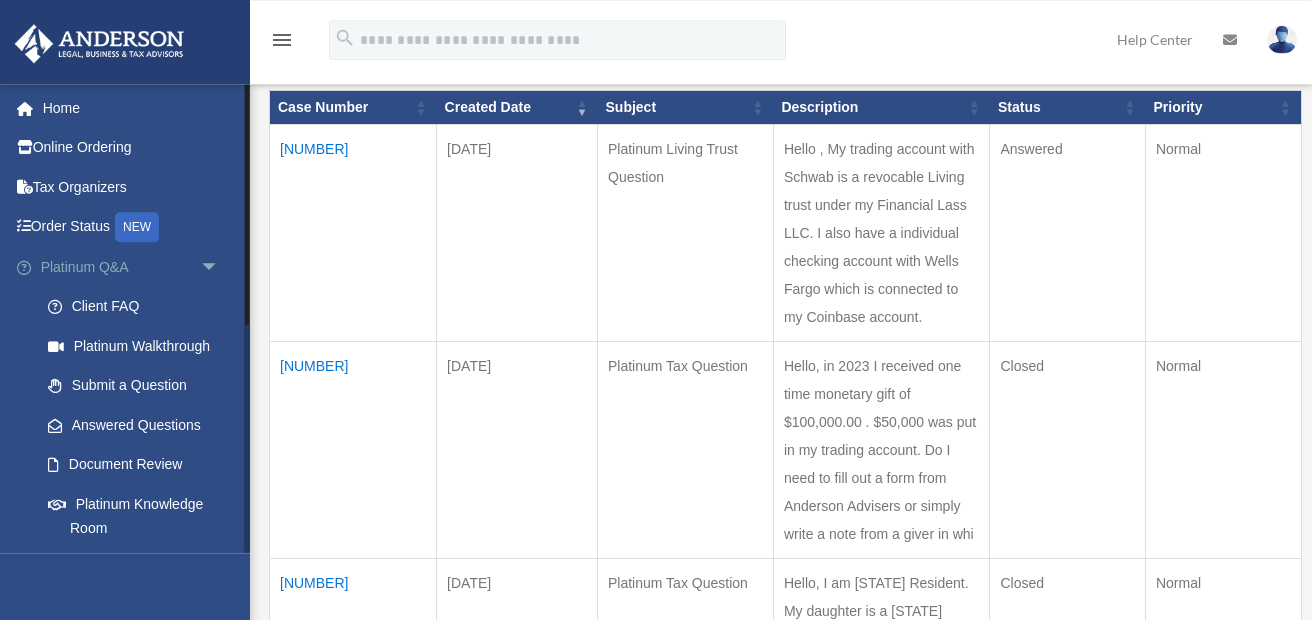 click on "Platinum Q&A arrow_drop_down" at bounding box center (132, 267) 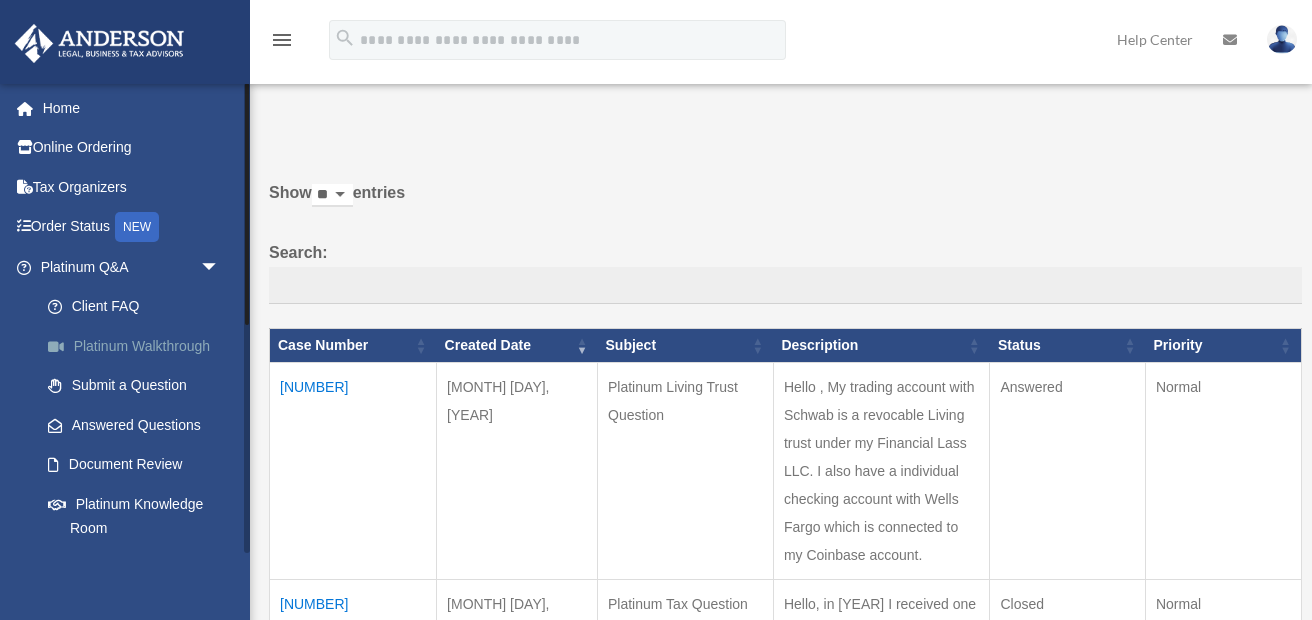 scroll, scrollTop: 0, scrollLeft: 0, axis: both 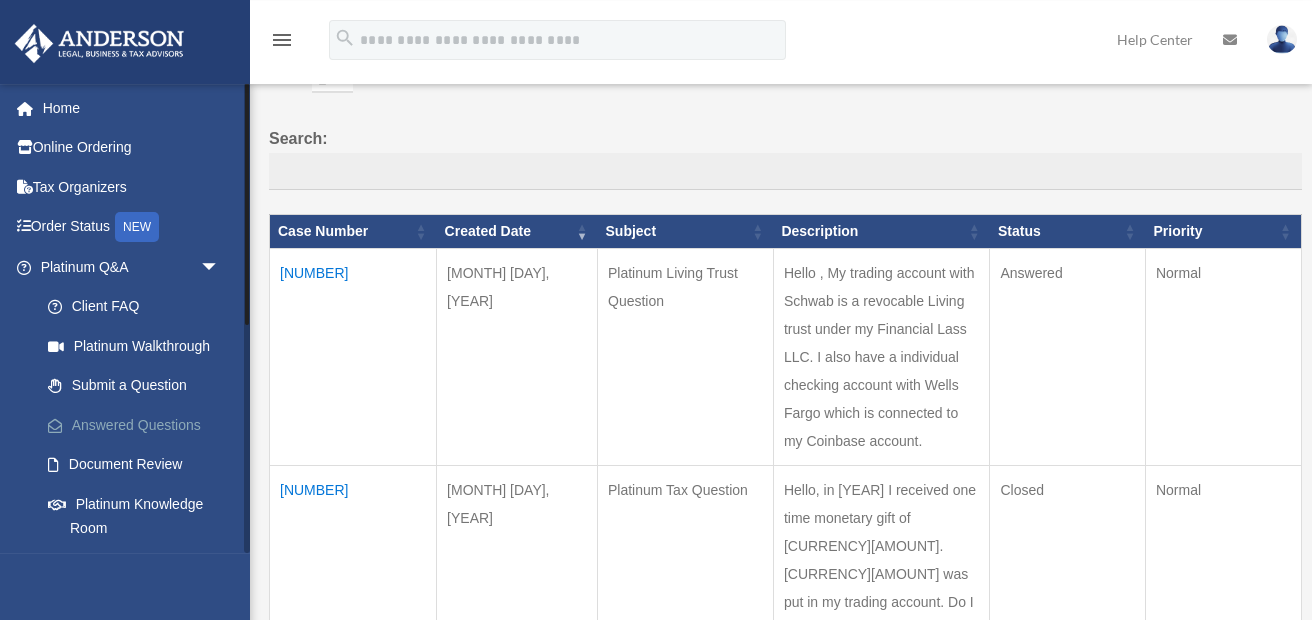 click on "Answered Questions" at bounding box center [139, 425] 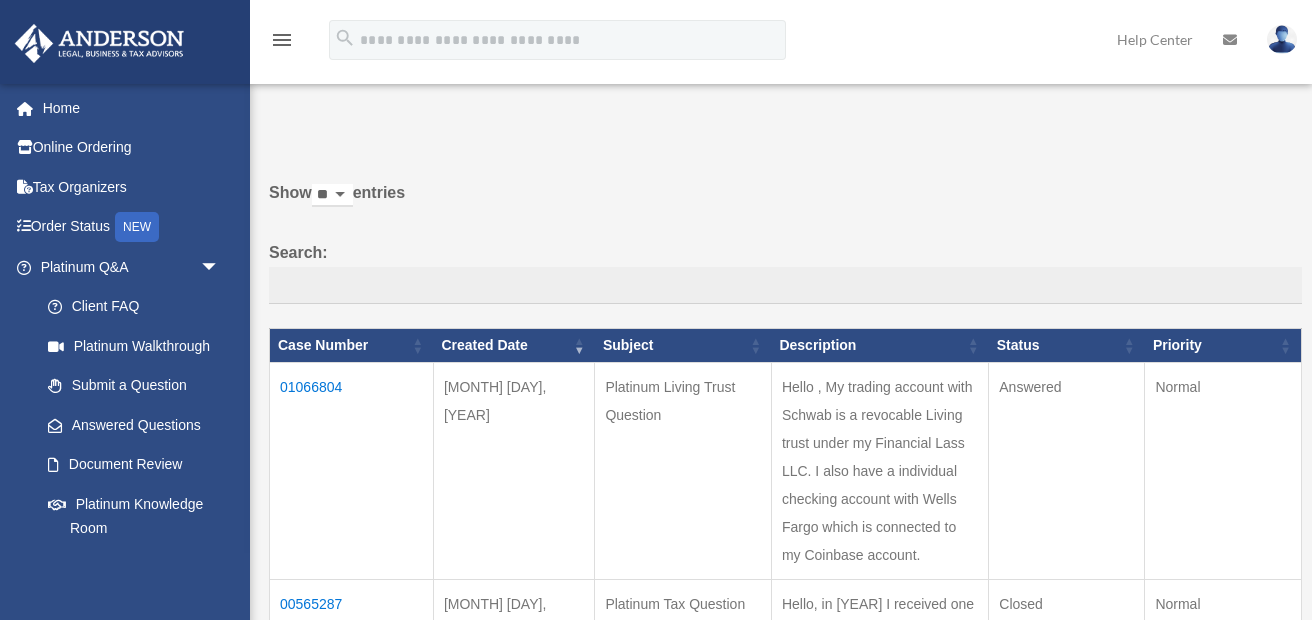 scroll, scrollTop: 0, scrollLeft: 0, axis: both 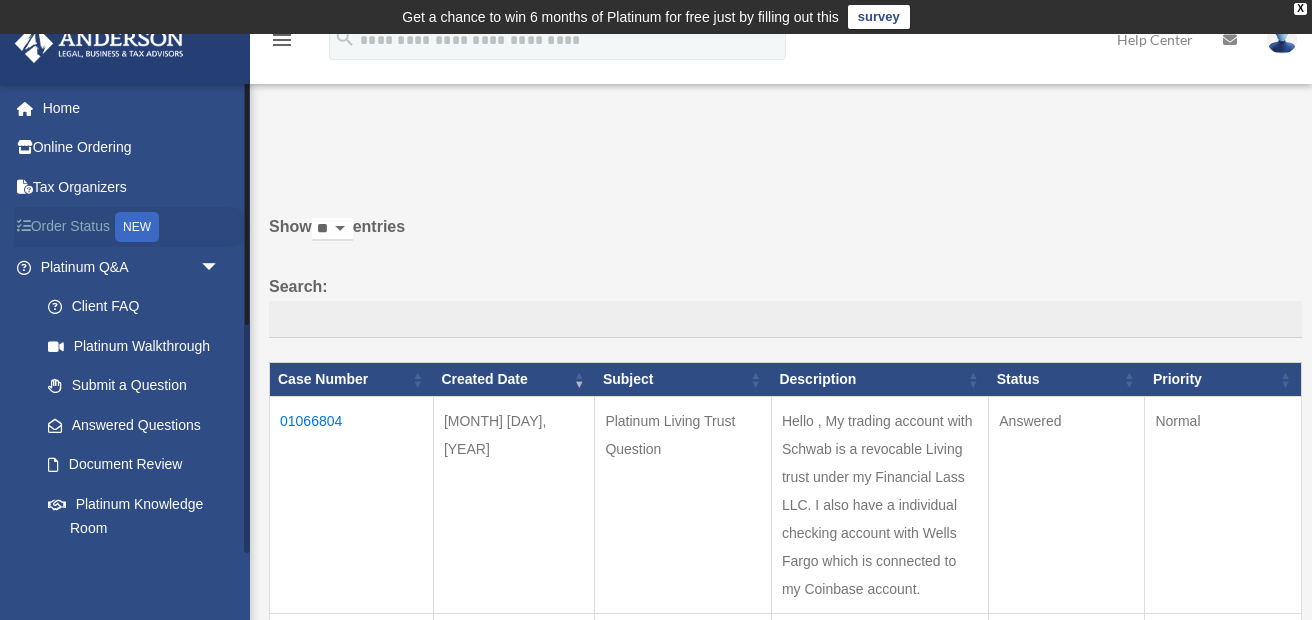 click on "NEW" at bounding box center [137, 227] 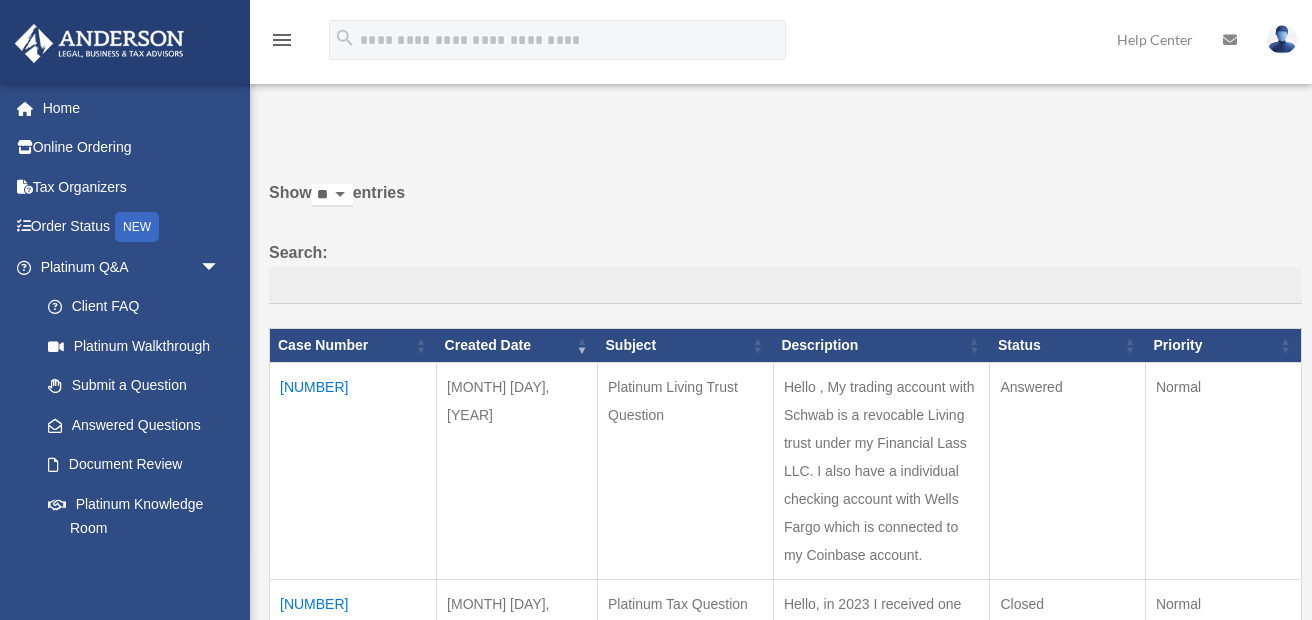 scroll, scrollTop: 0, scrollLeft: 0, axis: both 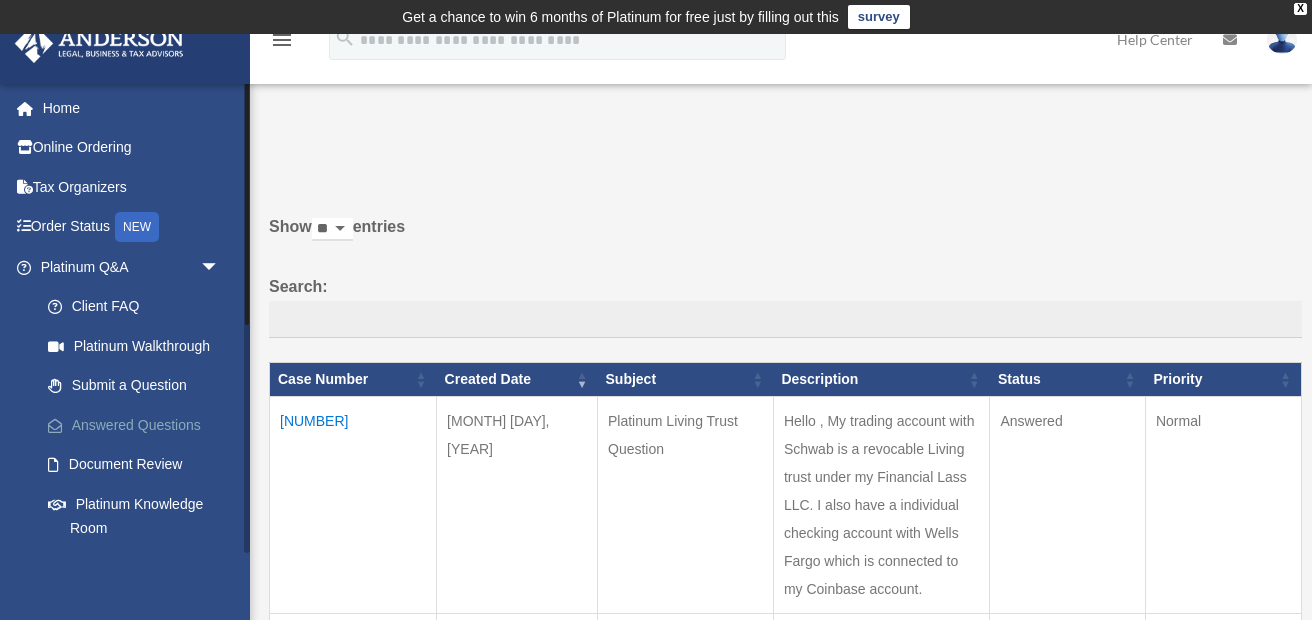 click on "Answered Questions" at bounding box center [139, 425] 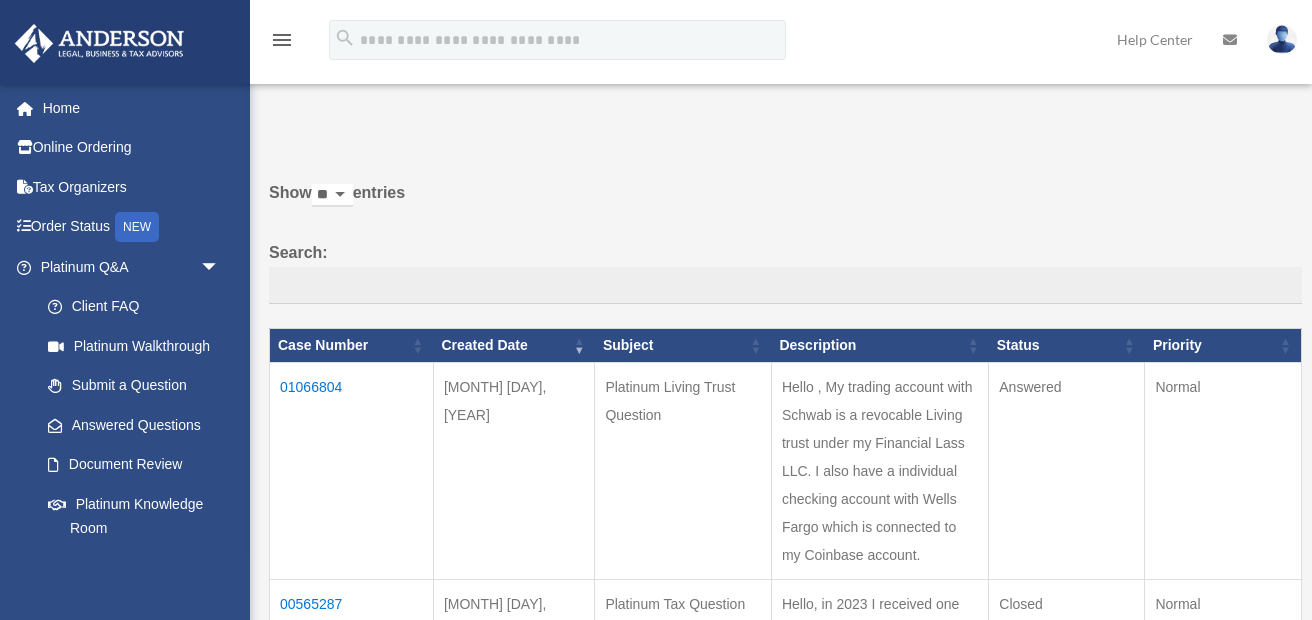 scroll, scrollTop: 0, scrollLeft: 0, axis: both 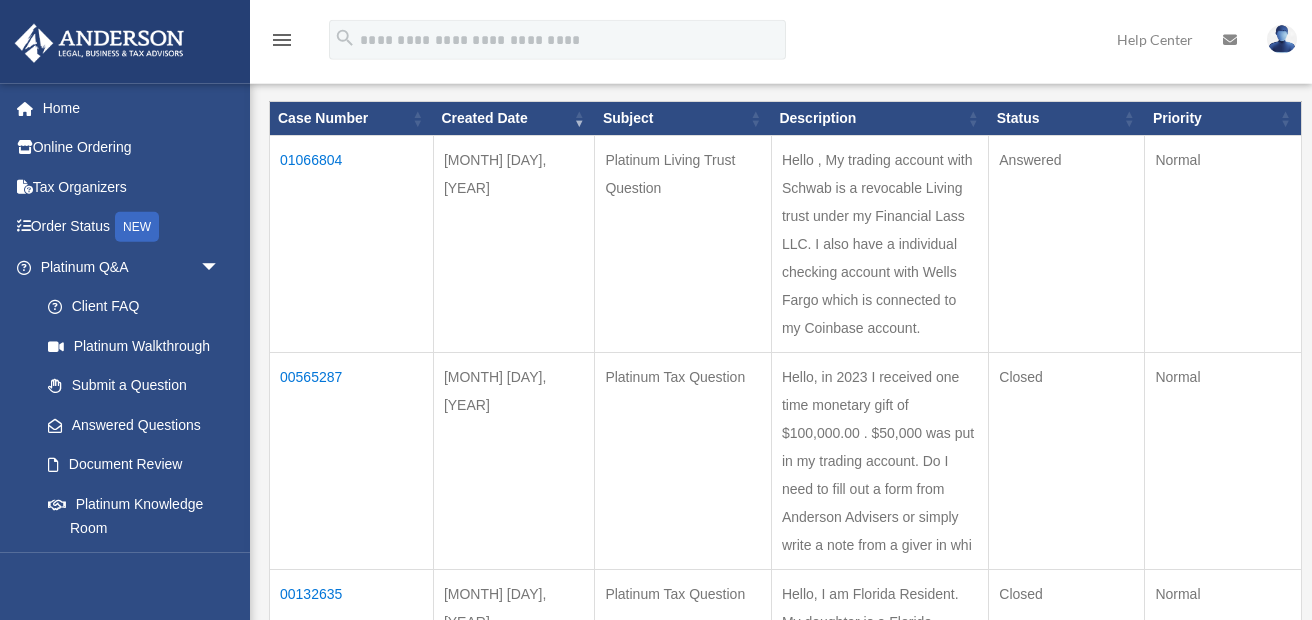 click on "Answered" at bounding box center [1067, 244] 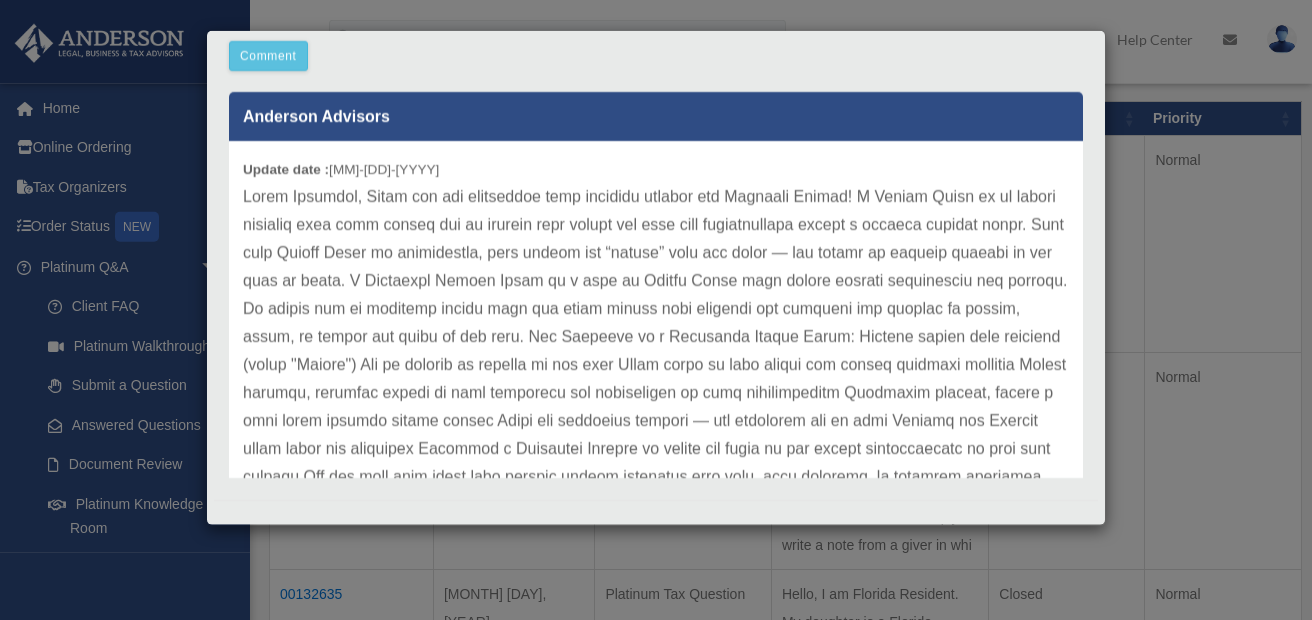 scroll, scrollTop: 610, scrollLeft: 0, axis: vertical 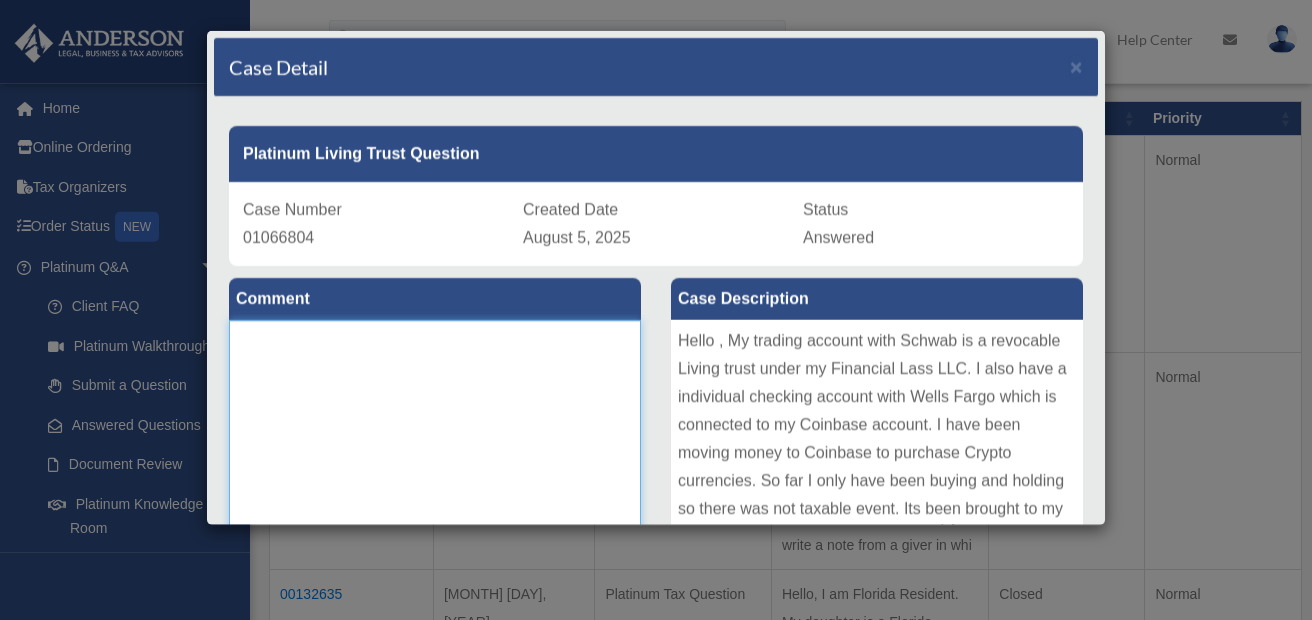 click at bounding box center [435, 470] 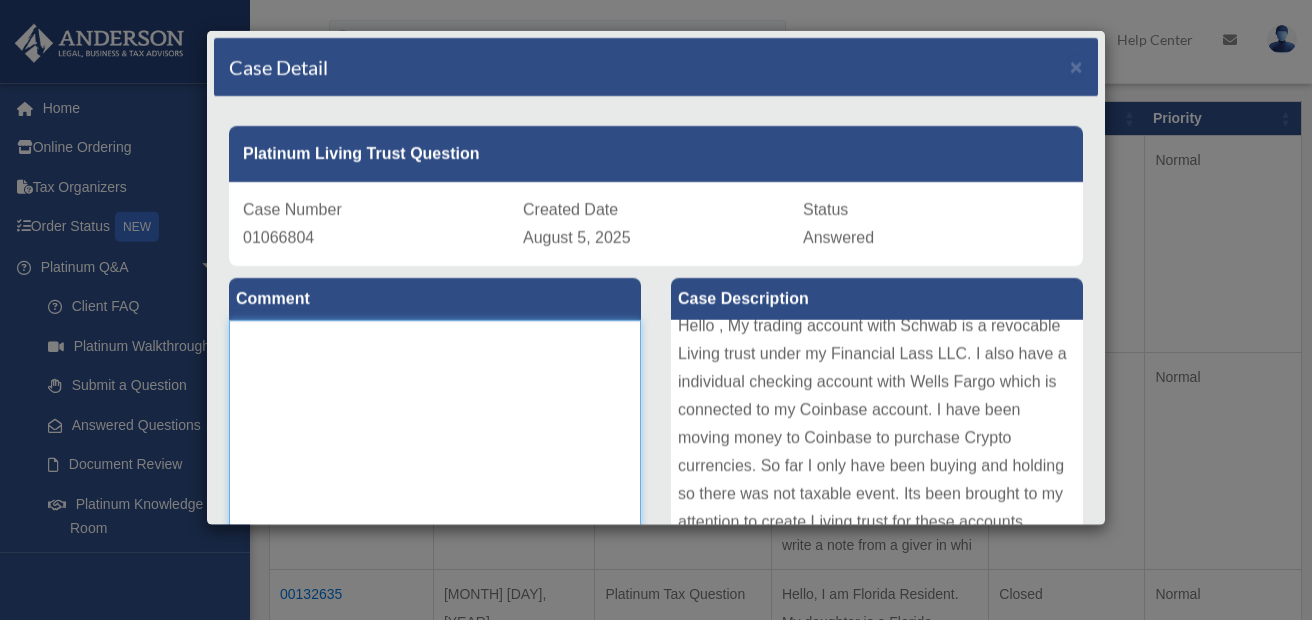 scroll, scrollTop: 21, scrollLeft: 0, axis: vertical 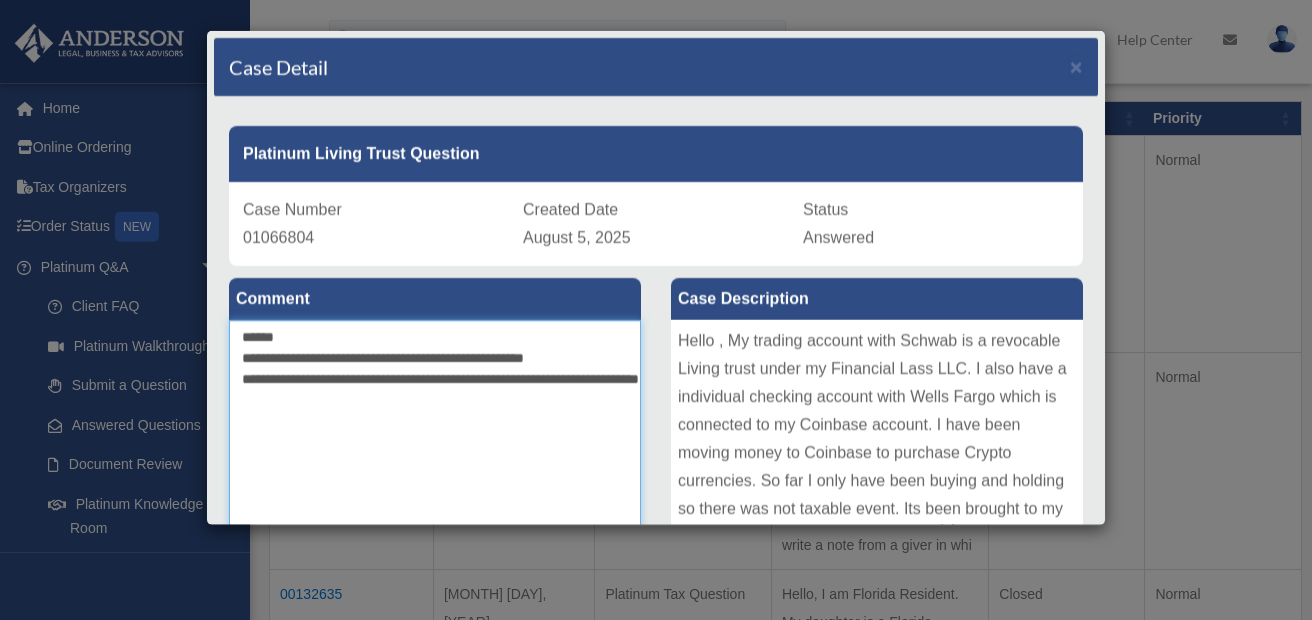 click on "**********" at bounding box center [435, 470] 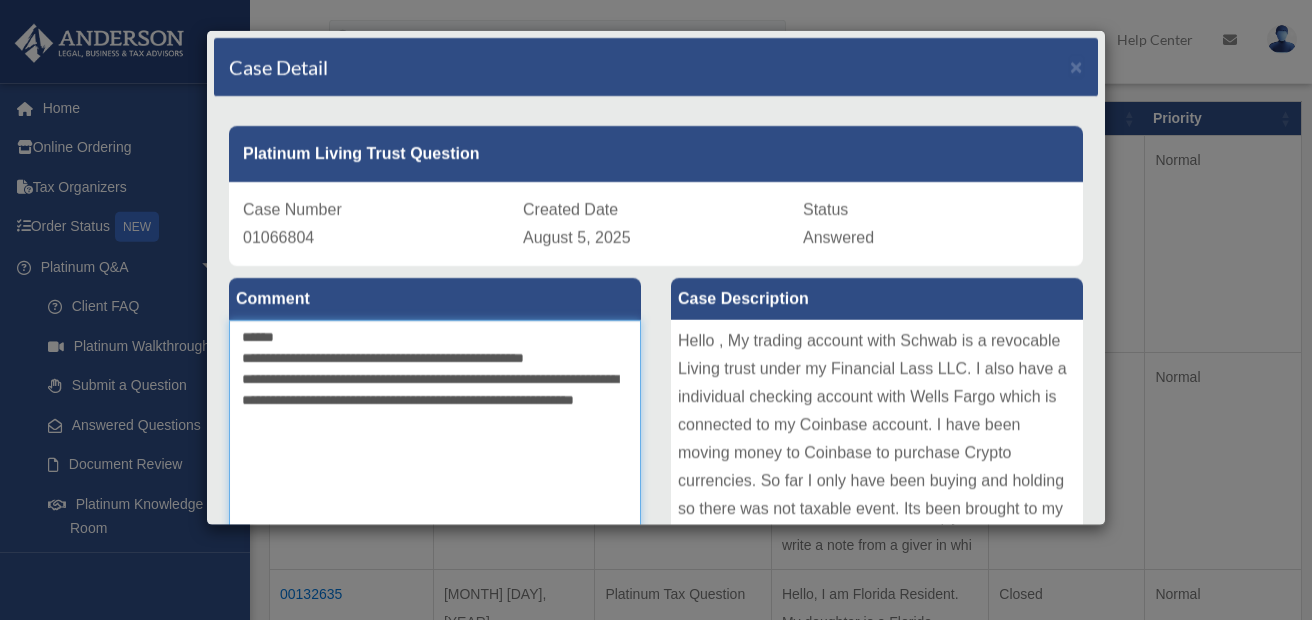 click on "**********" at bounding box center [435, 470] 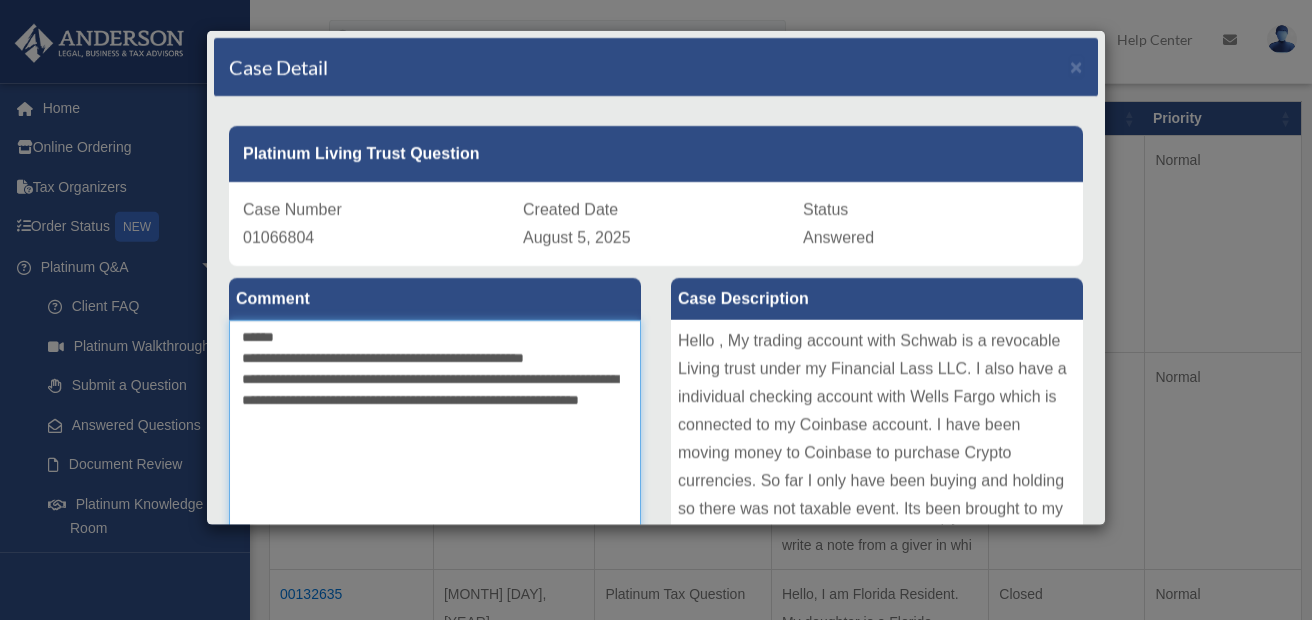 click on "**********" at bounding box center (435, 470) 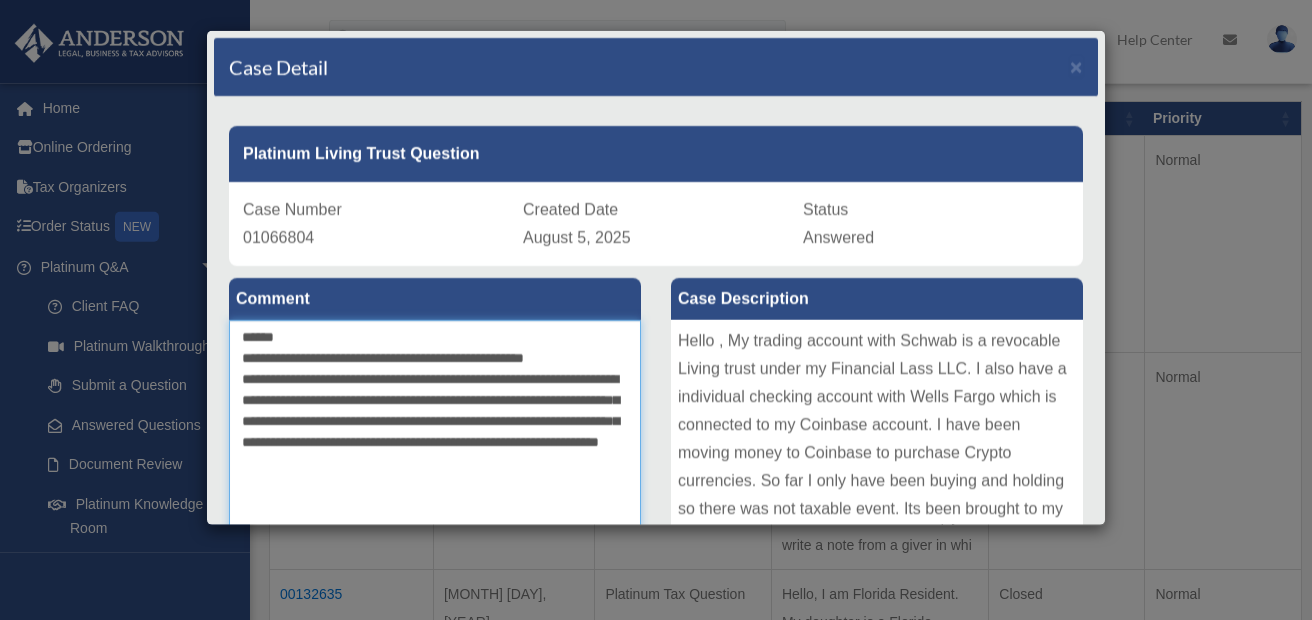 click on "**********" at bounding box center [435, 470] 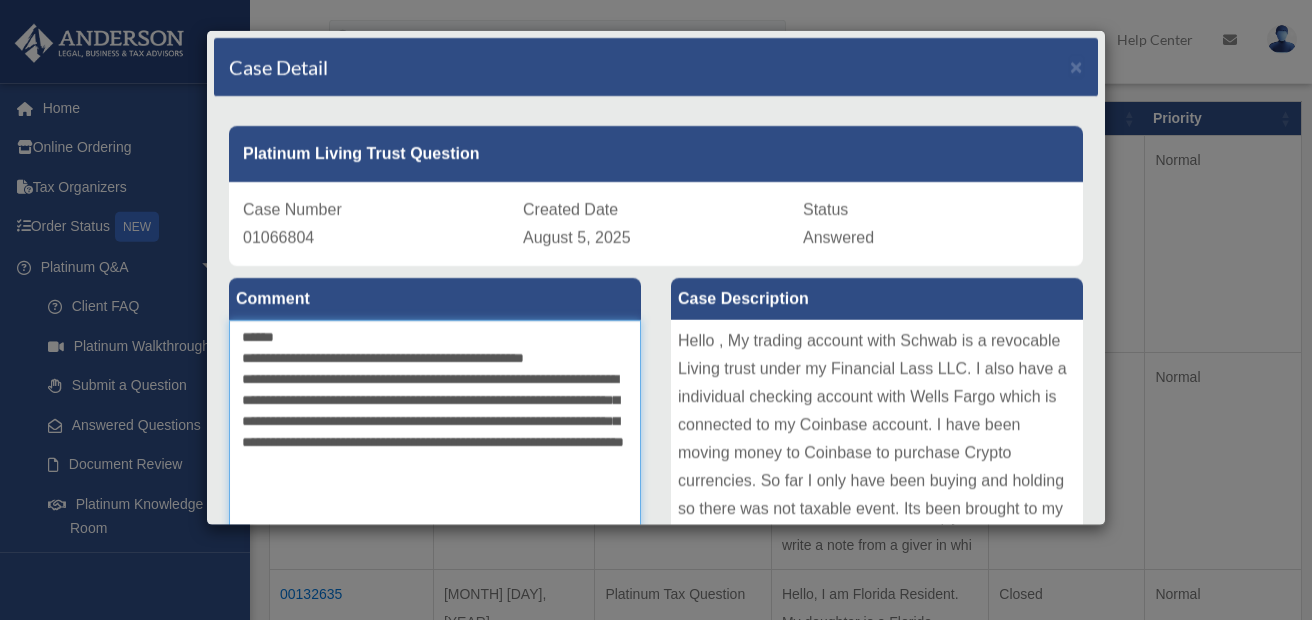 click on "**********" at bounding box center (435, 470) 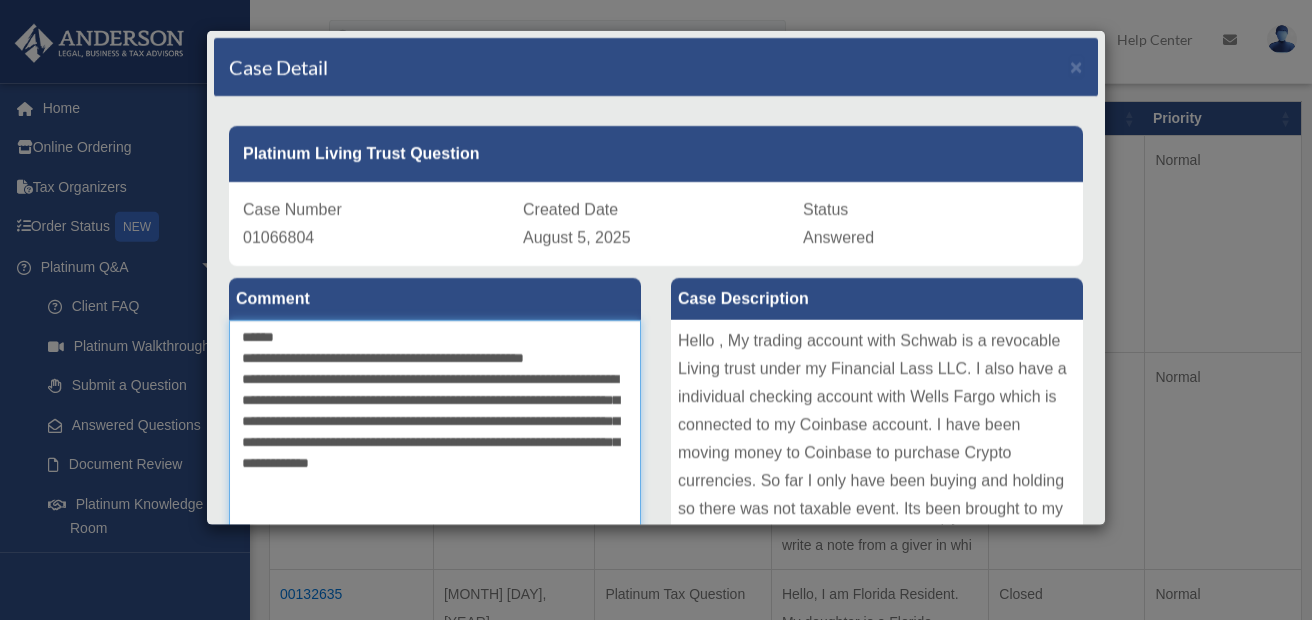 click on "**********" at bounding box center [435, 470] 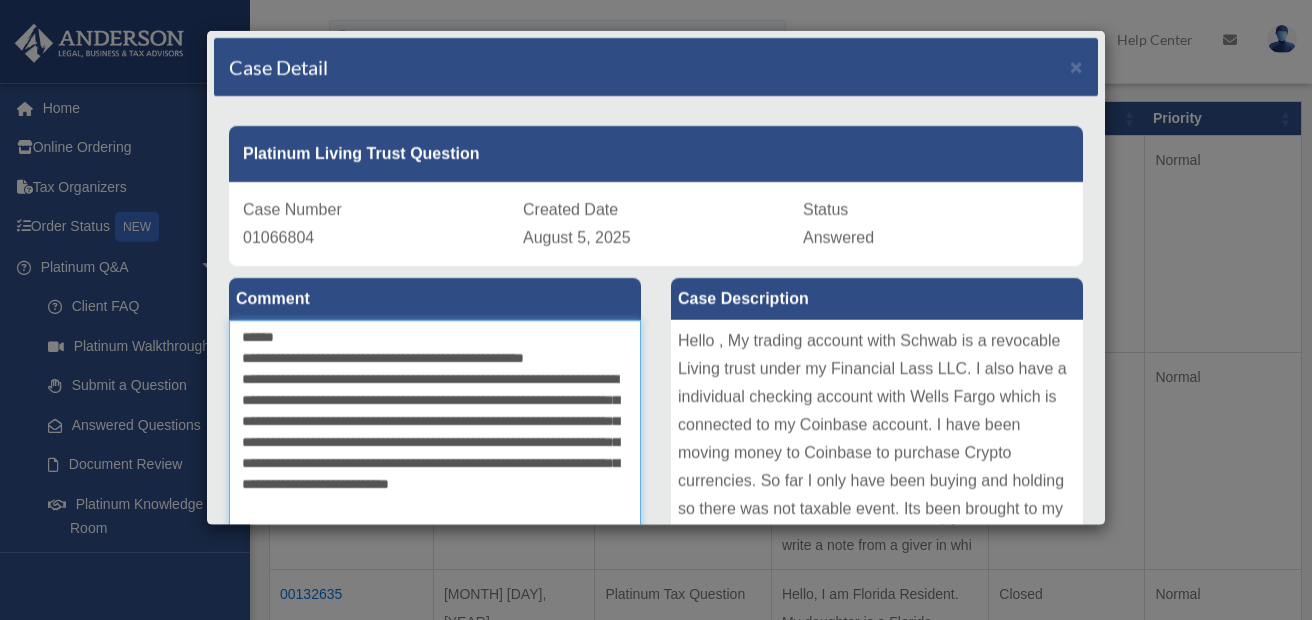 click on "**********" at bounding box center (435, 470) 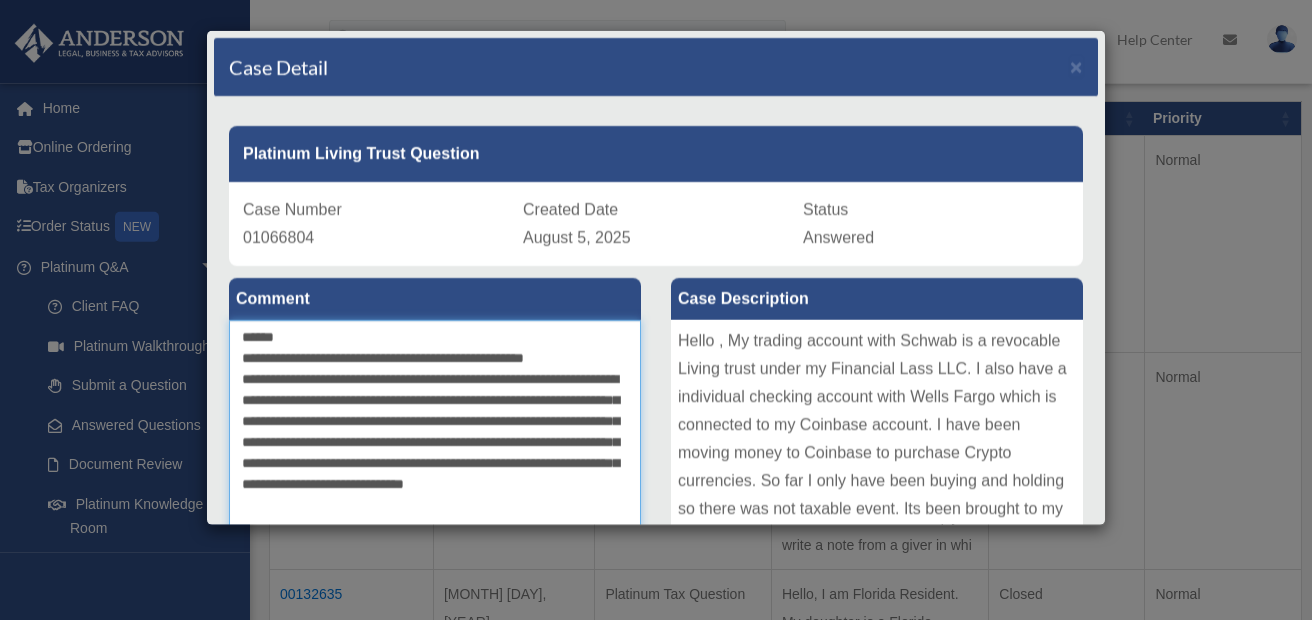 click on "**********" at bounding box center [435, 470] 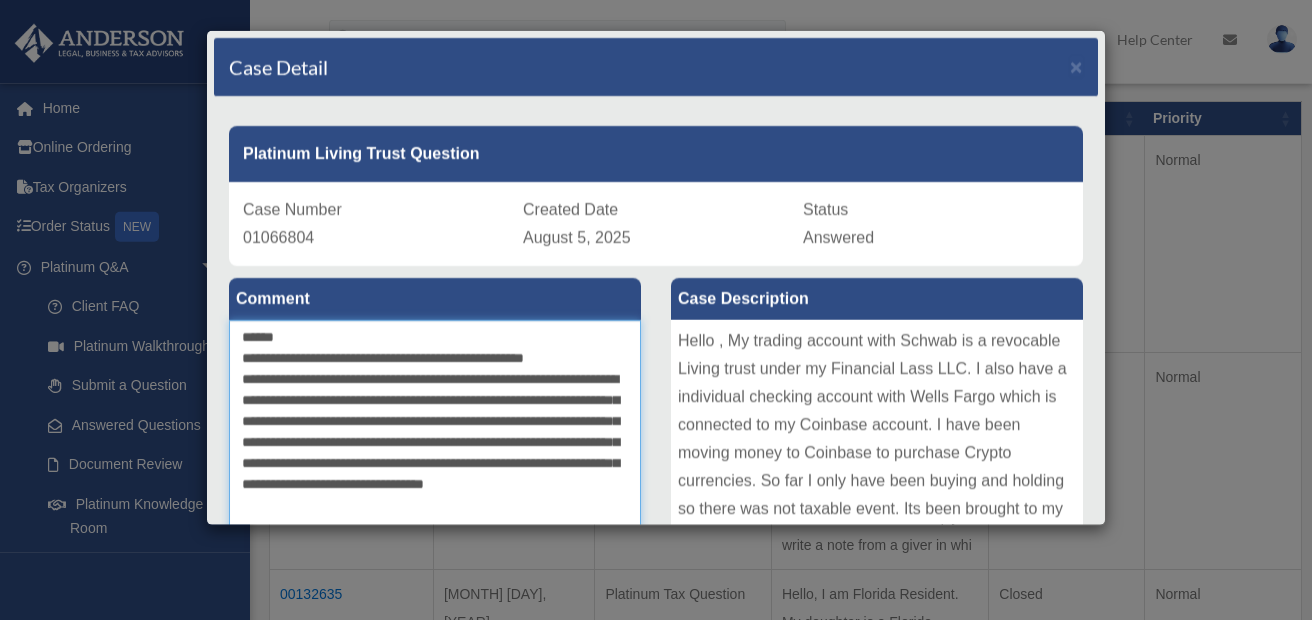 click on "**********" at bounding box center (435, 470) 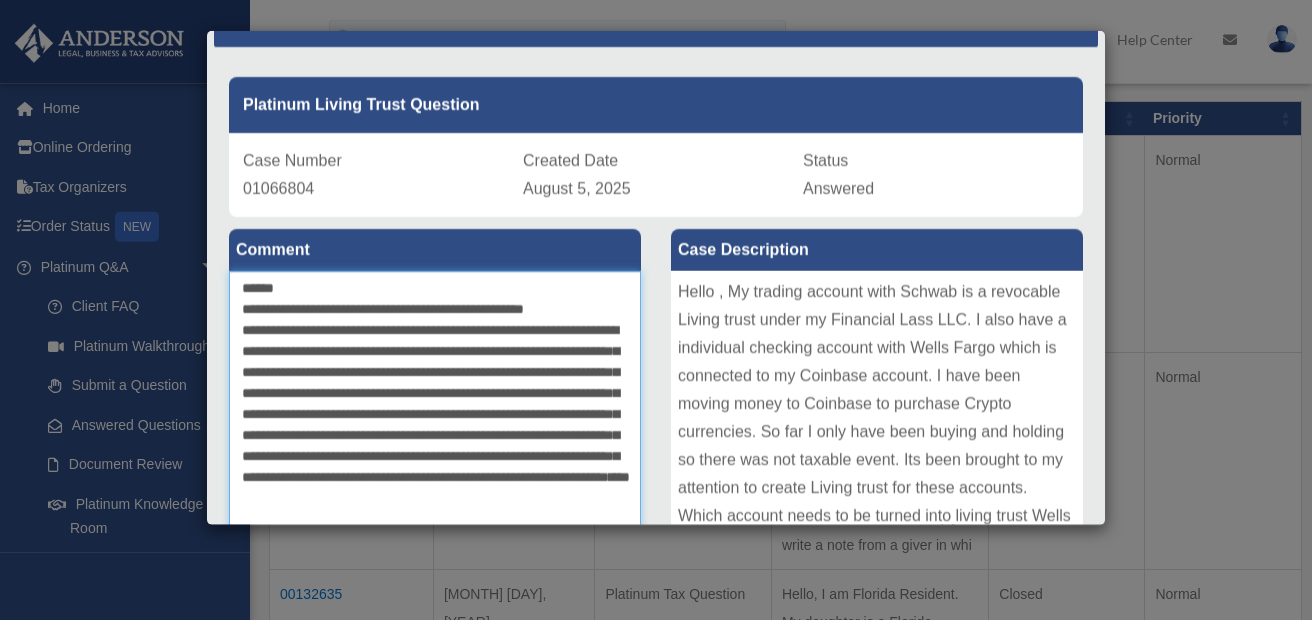 scroll, scrollTop: 71, scrollLeft: 0, axis: vertical 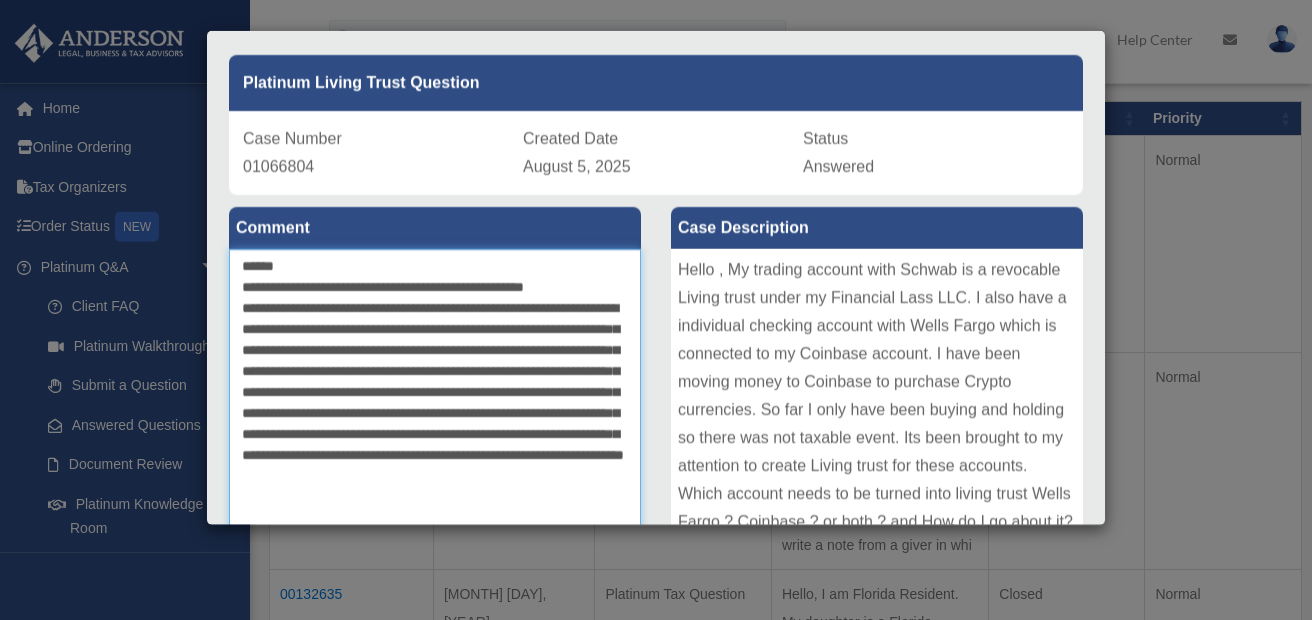click on "**********" at bounding box center (435, 399) 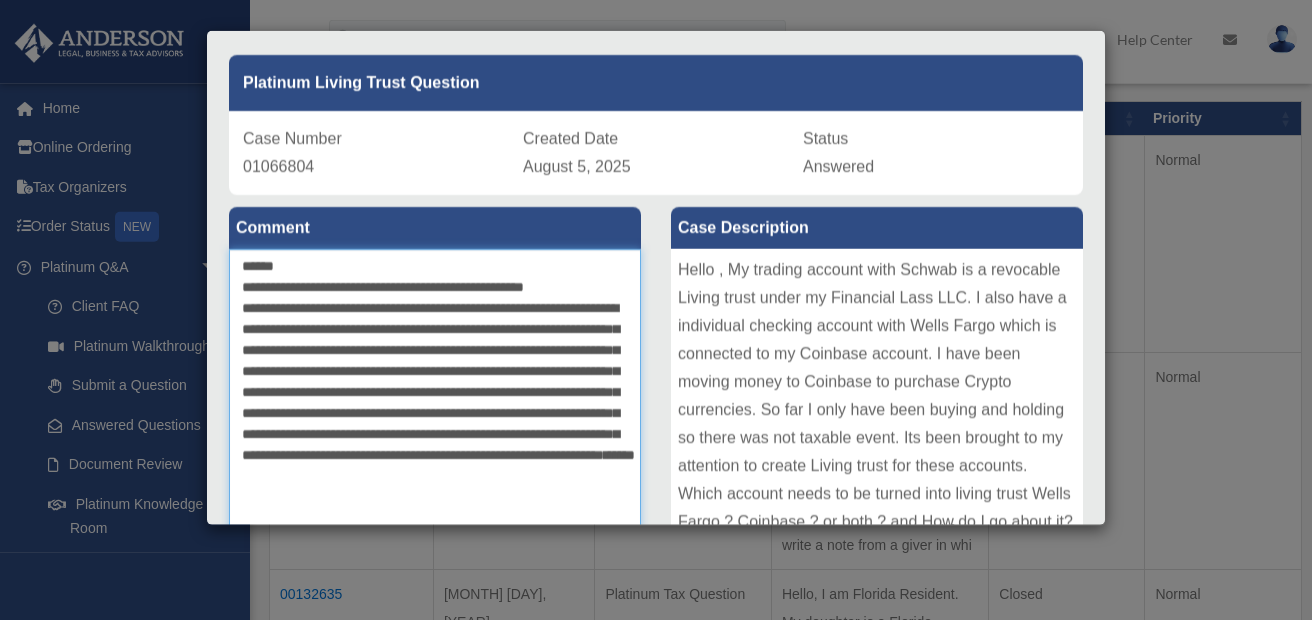 scroll, scrollTop: 92, scrollLeft: 0, axis: vertical 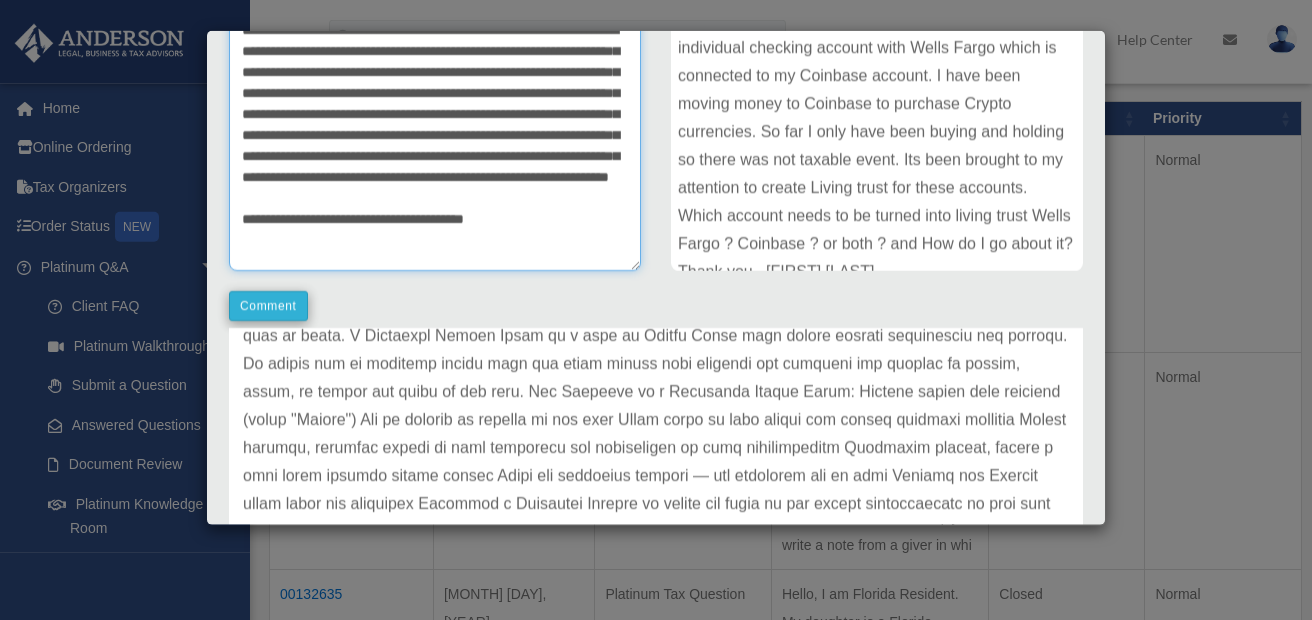 type on "**********" 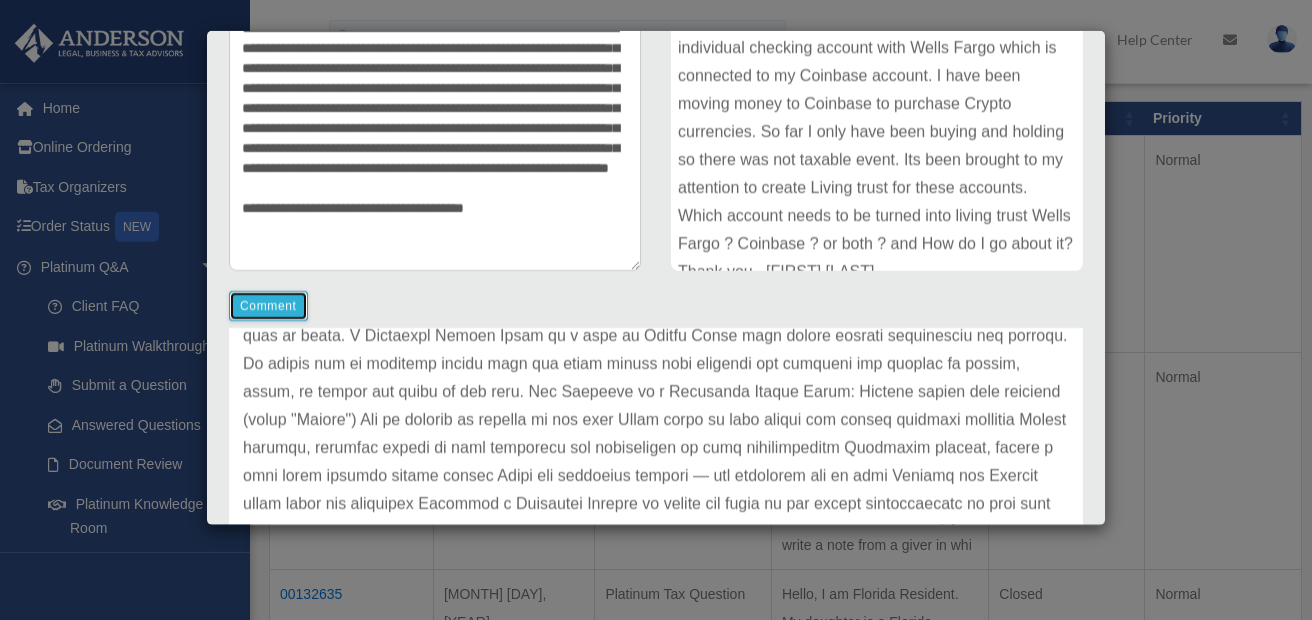 click on "Comment" at bounding box center (268, 306) 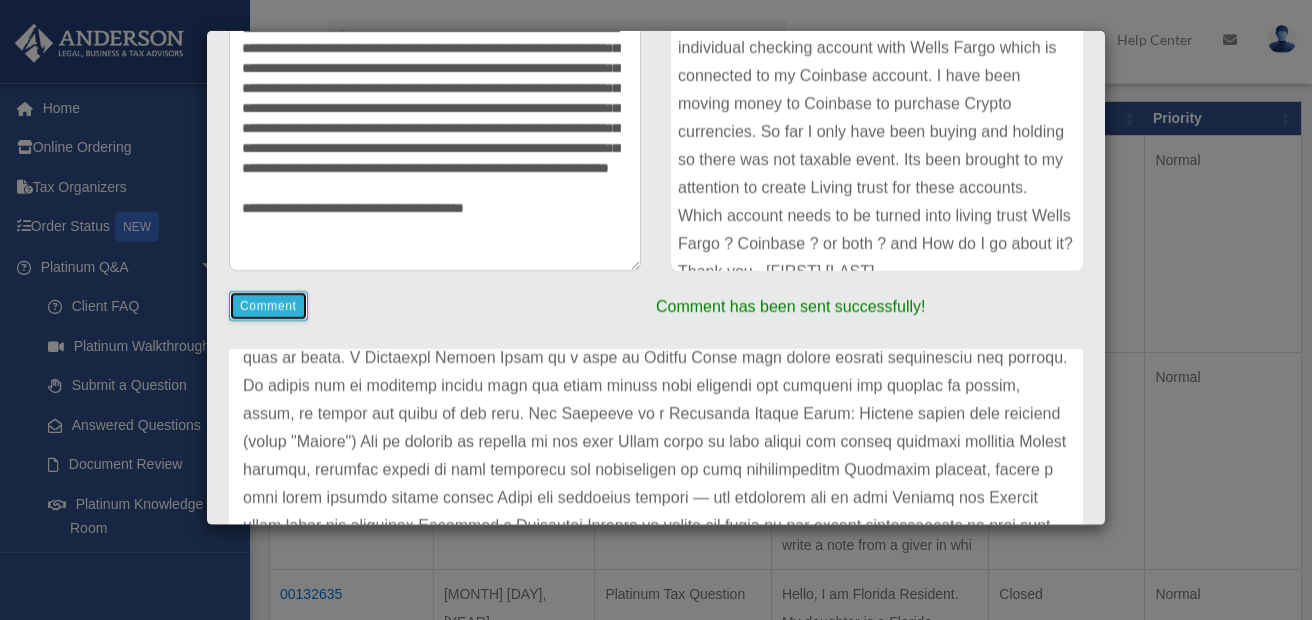 scroll, scrollTop: 194, scrollLeft: 0, axis: vertical 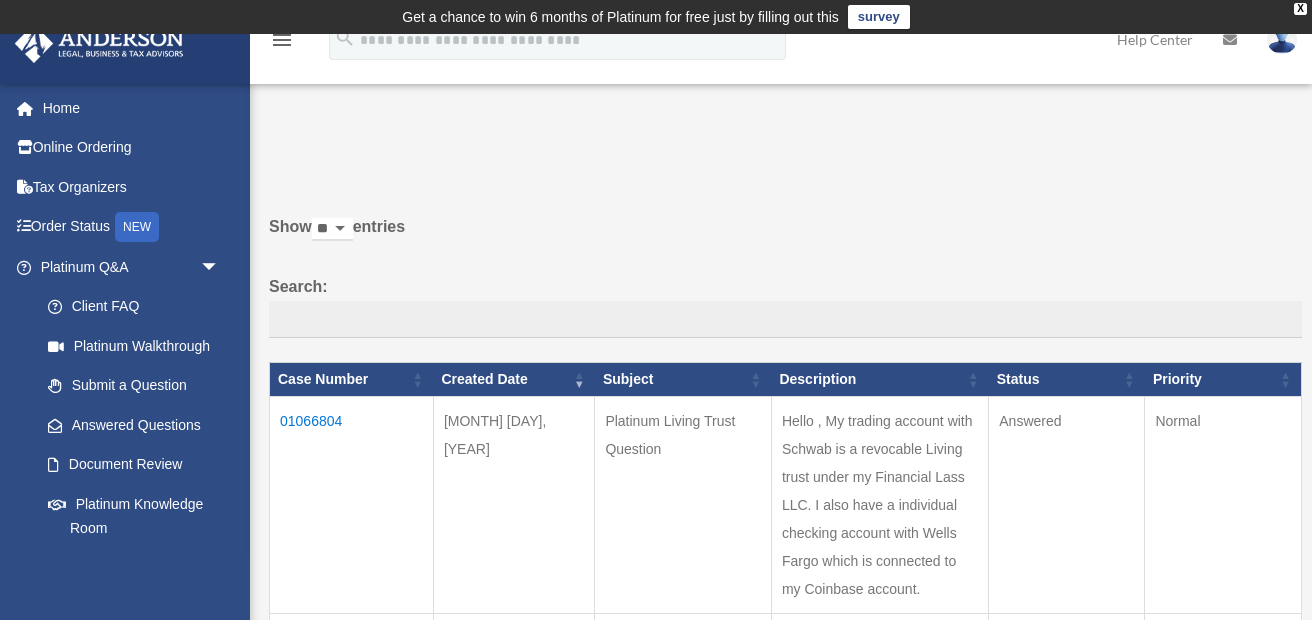 click at bounding box center (1282, 39) 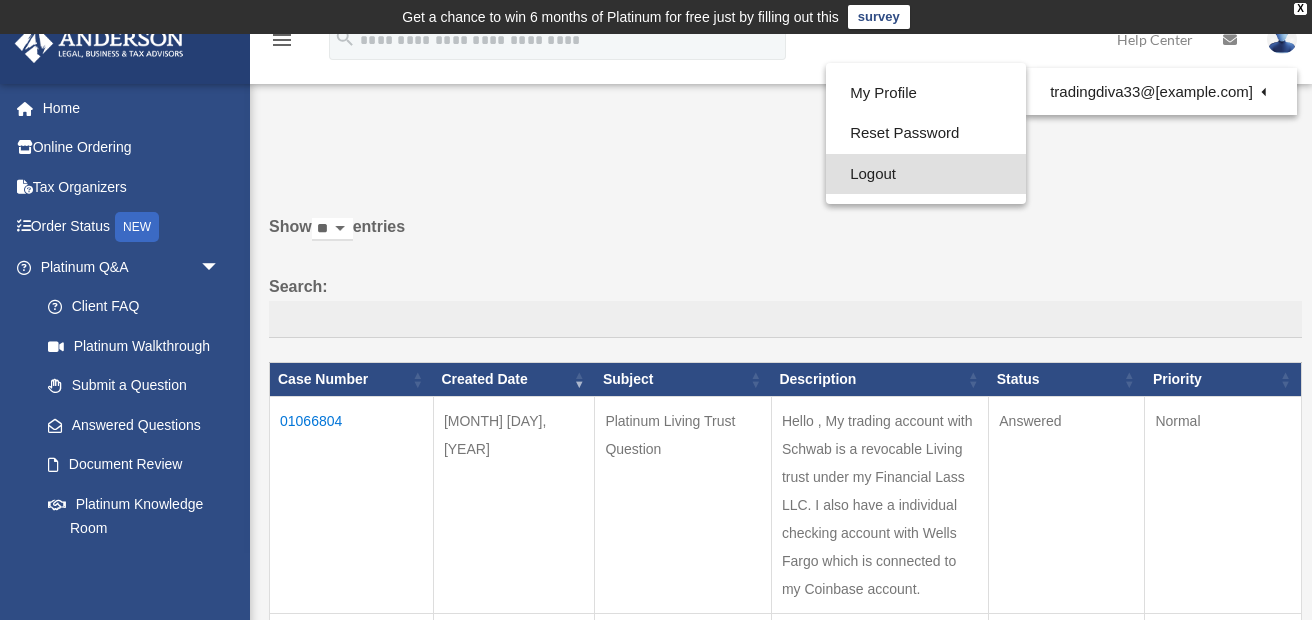 click on "Logout" at bounding box center [926, 174] 